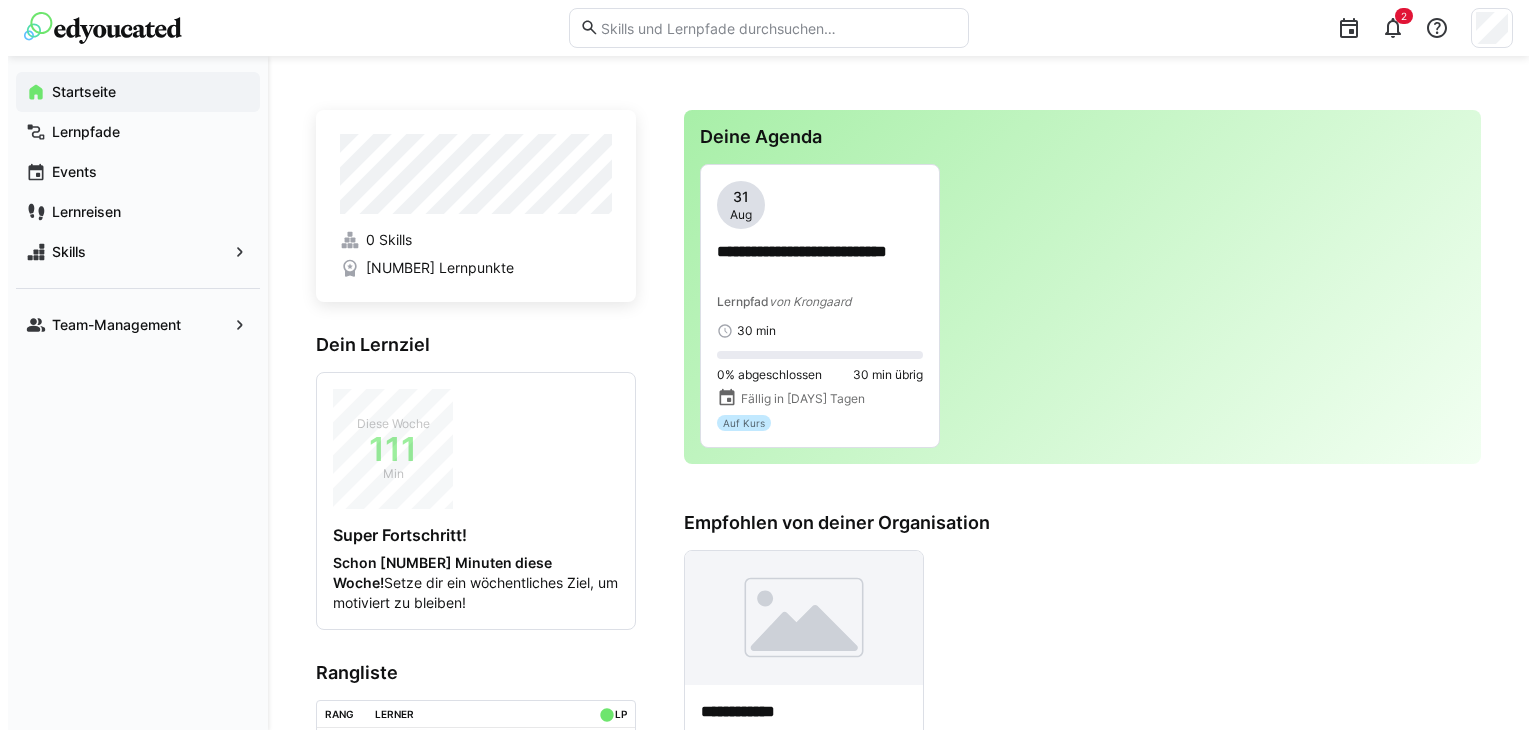 scroll, scrollTop: 0, scrollLeft: 0, axis: both 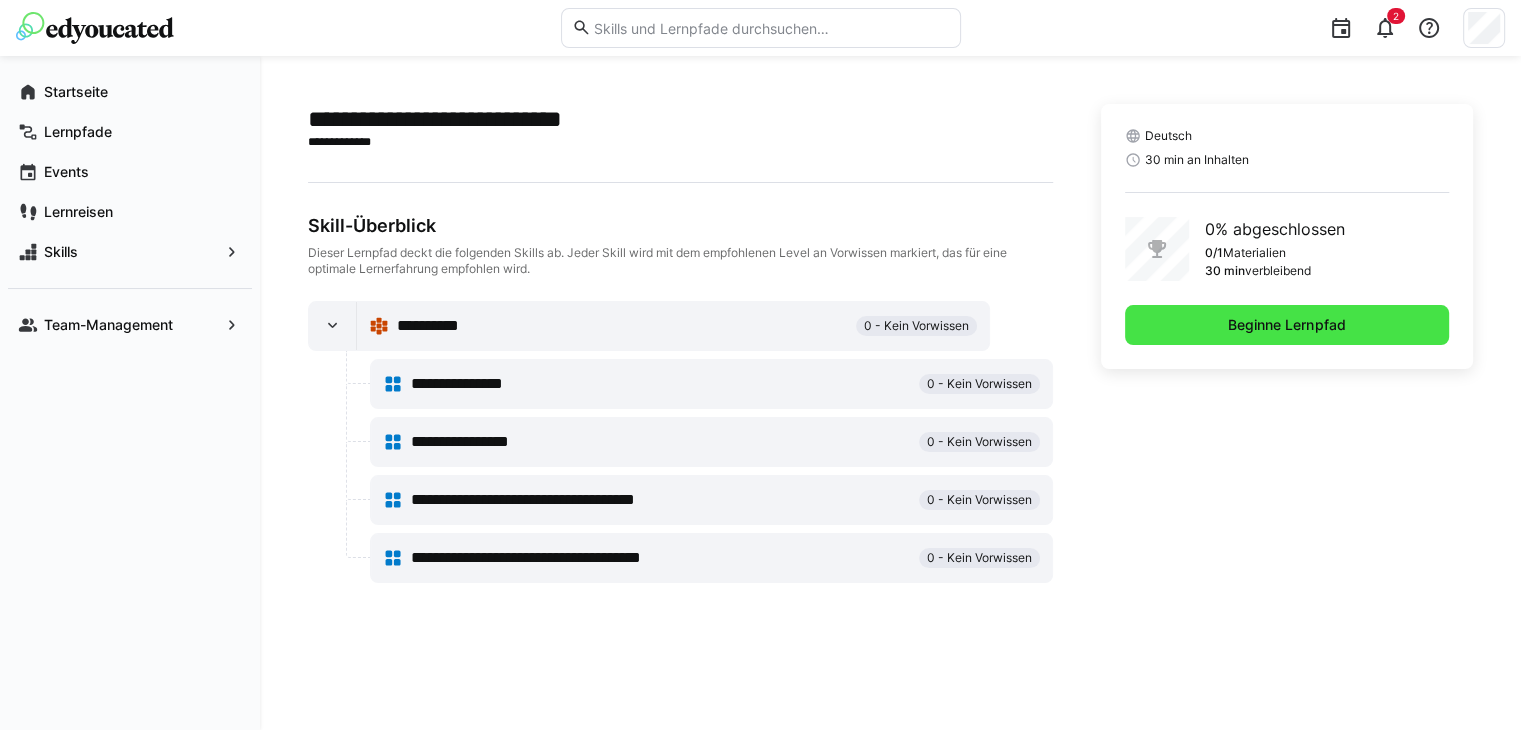 click on "Beginne Lernpfad" 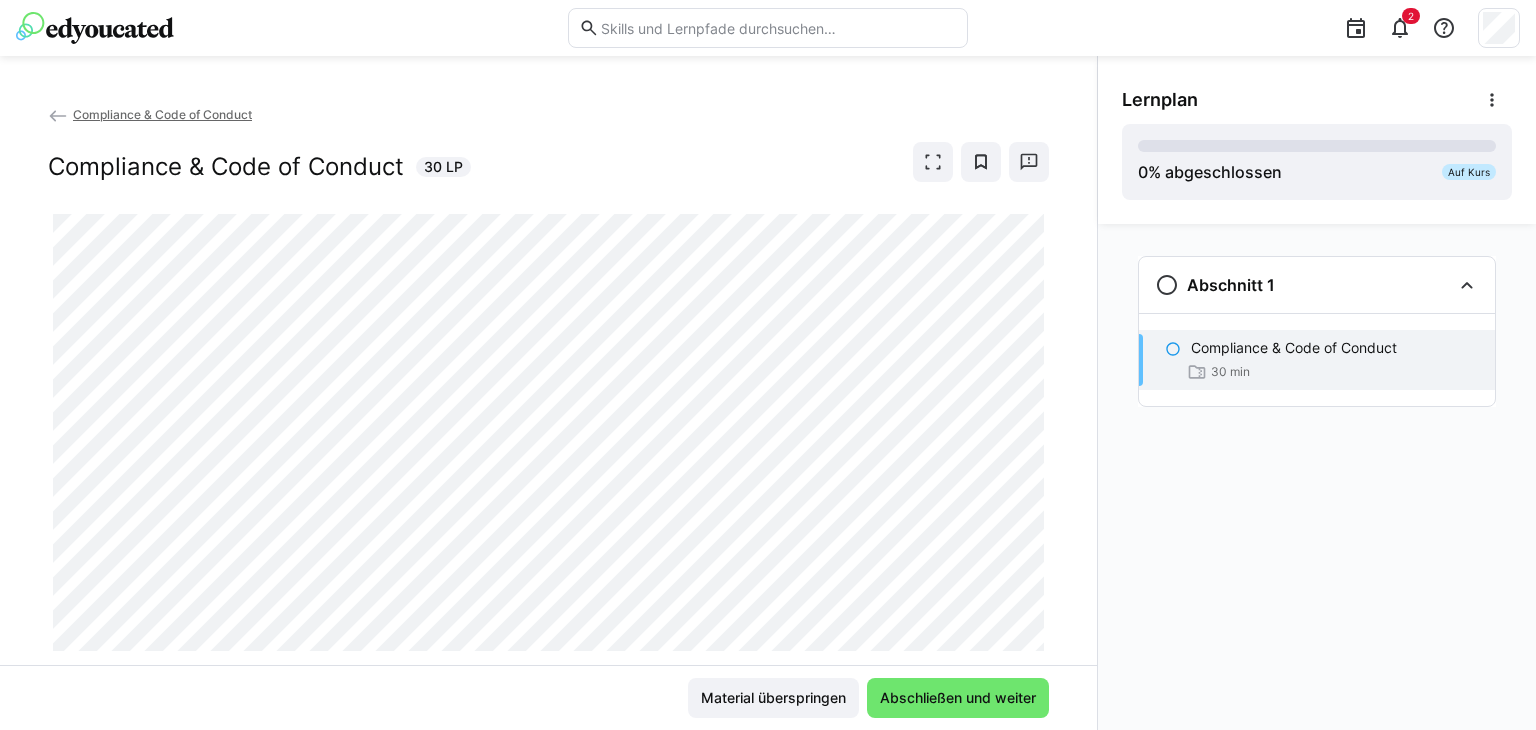scroll, scrollTop: 49, scrollLeft: 0, axis: vertical 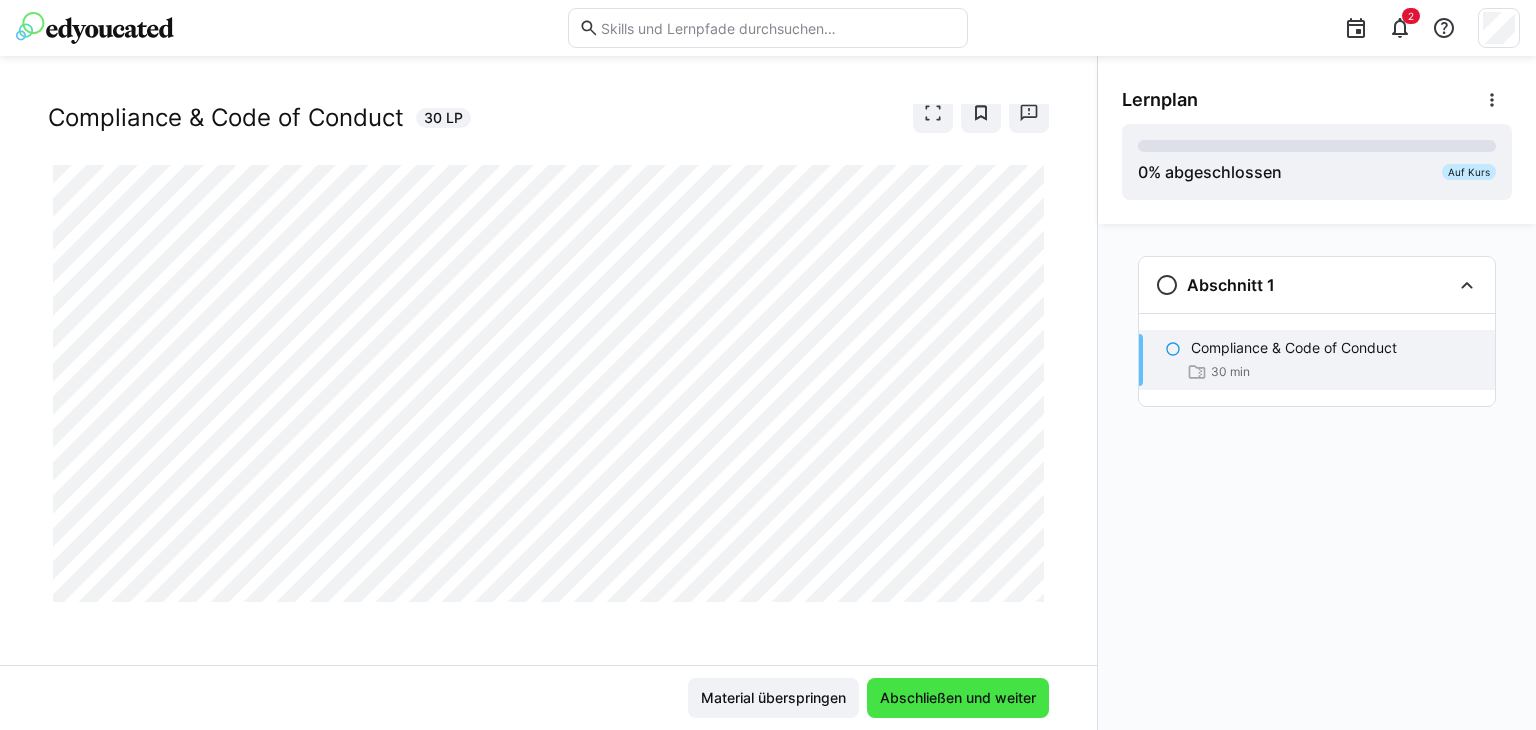 click on "Abschließen und weiter" 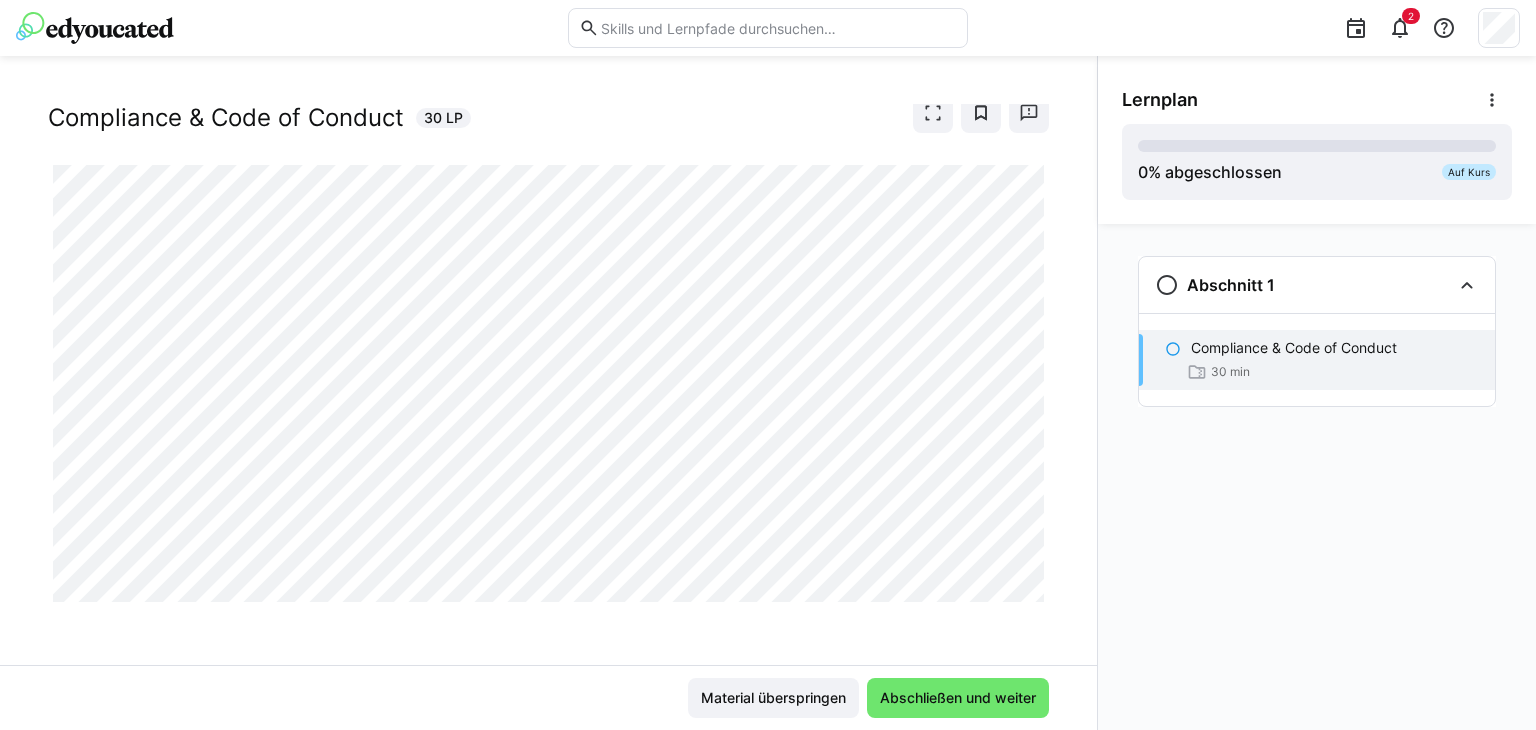 scroll, scrollTop: 0, scrollLeft: 0, axis: both 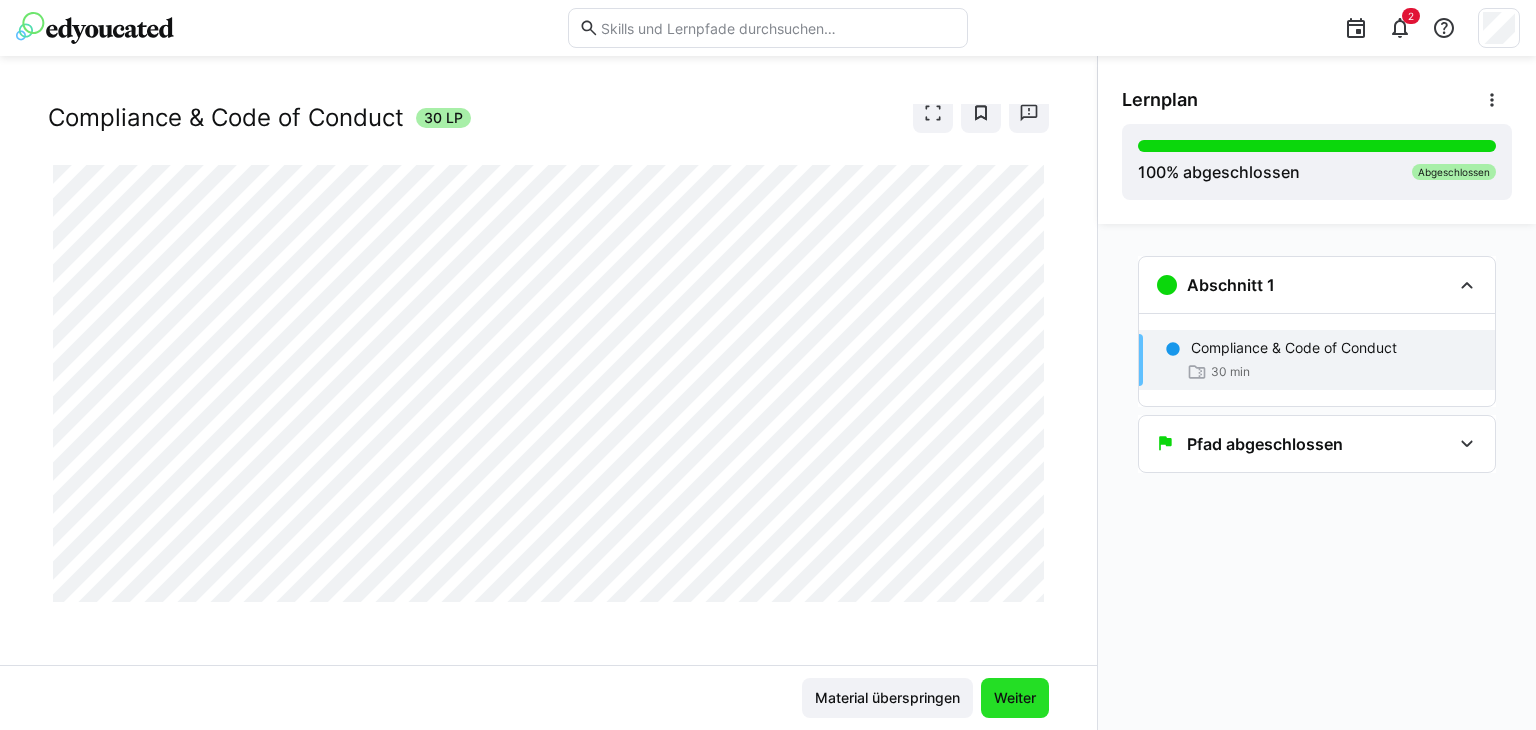 click on "Weiter" 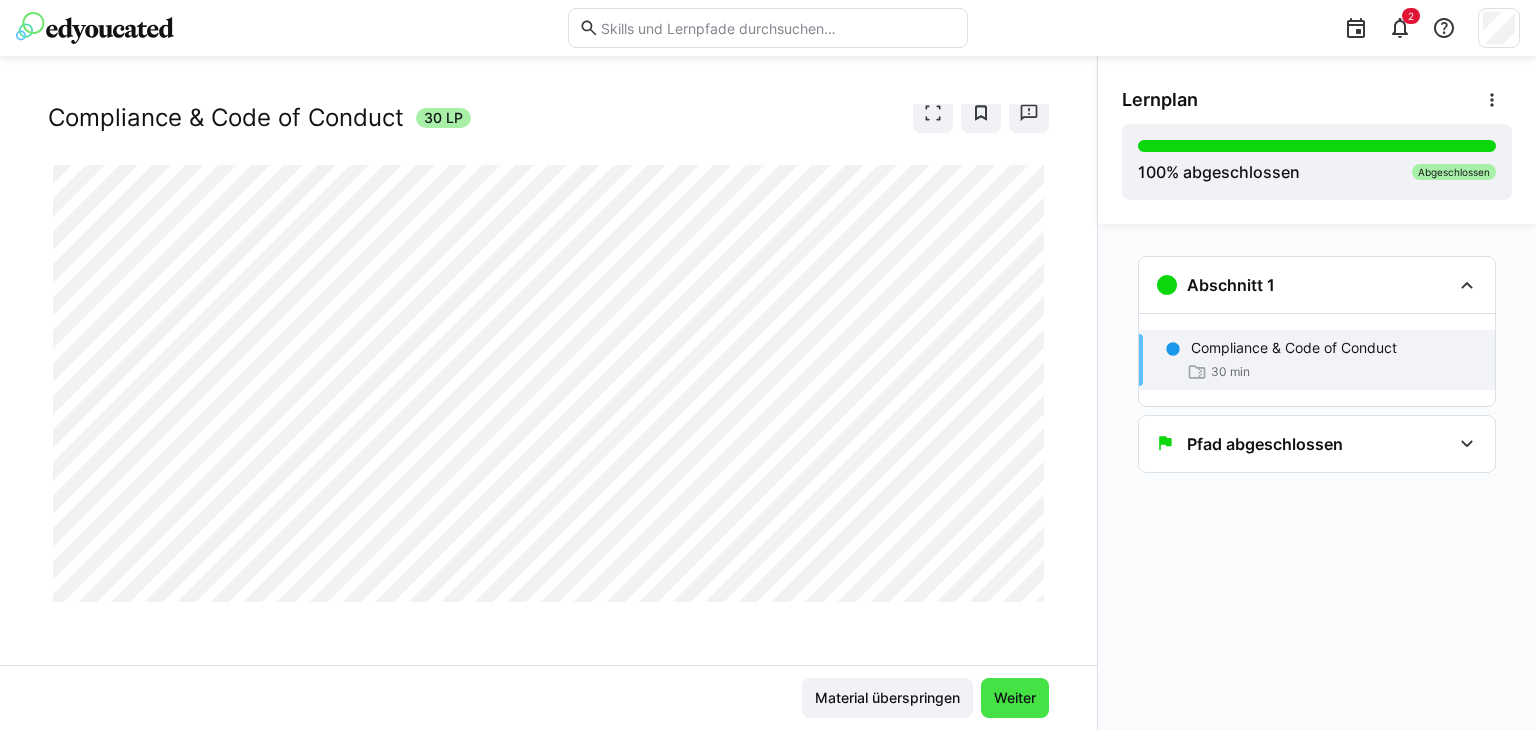 click on "Weiter" 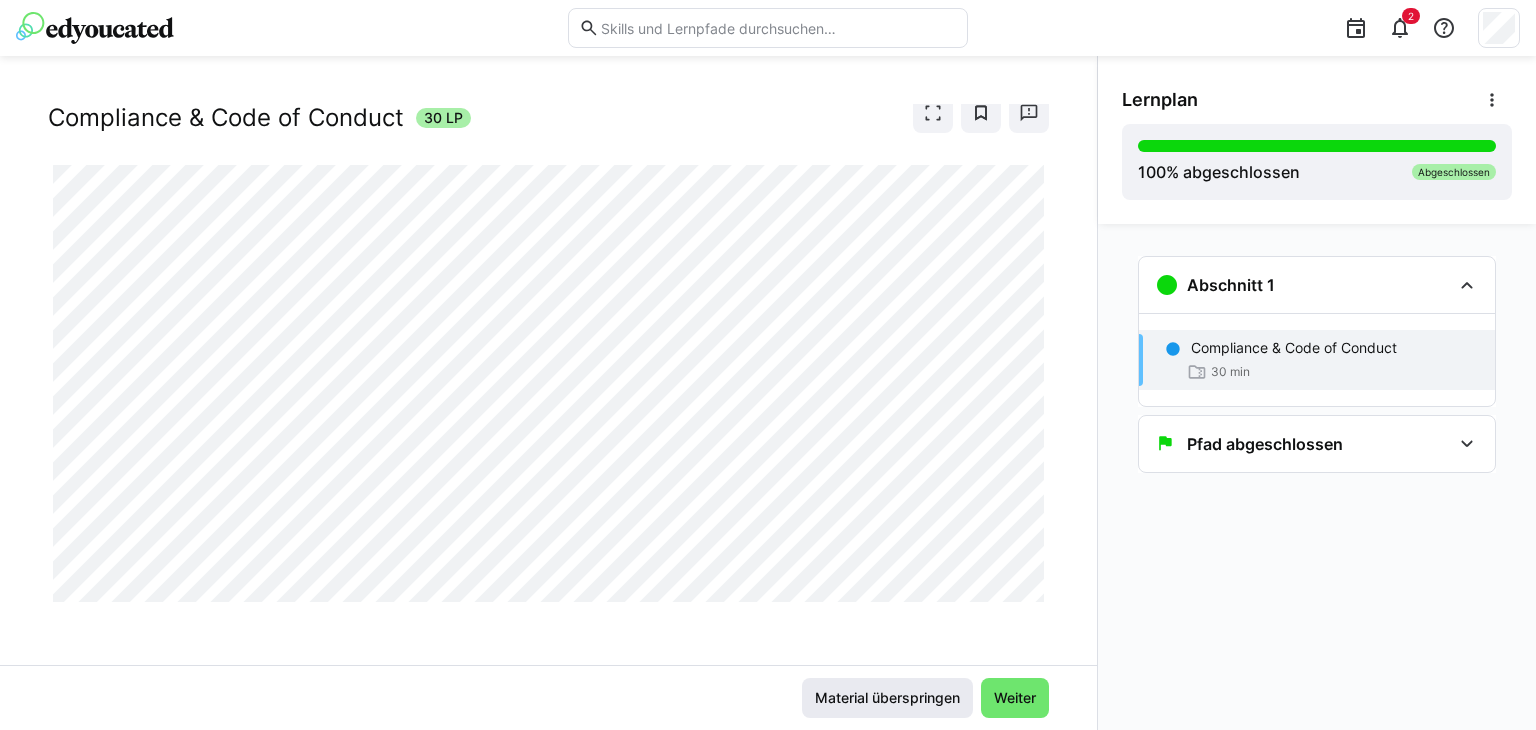 click on "Material überspringen" 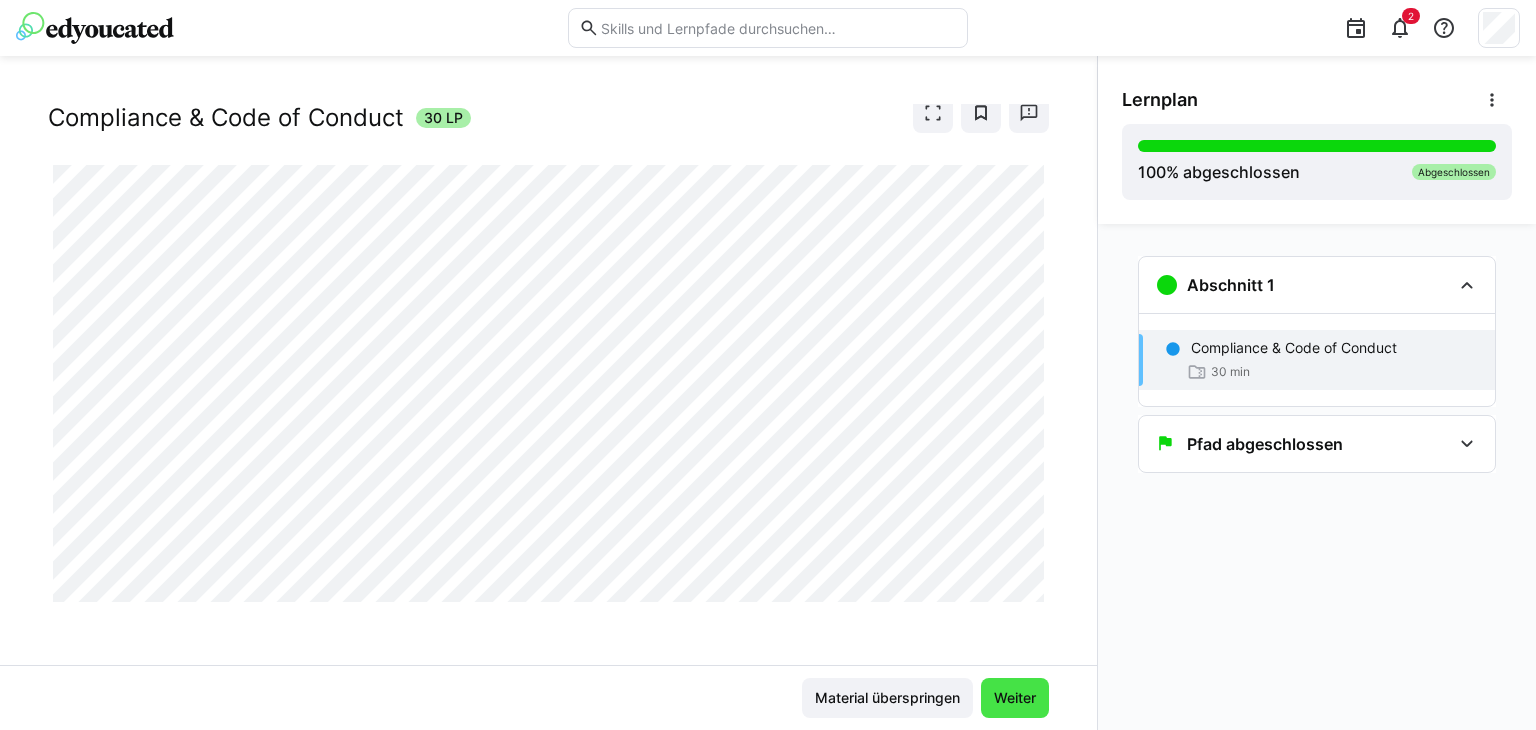 click on "Weiter" 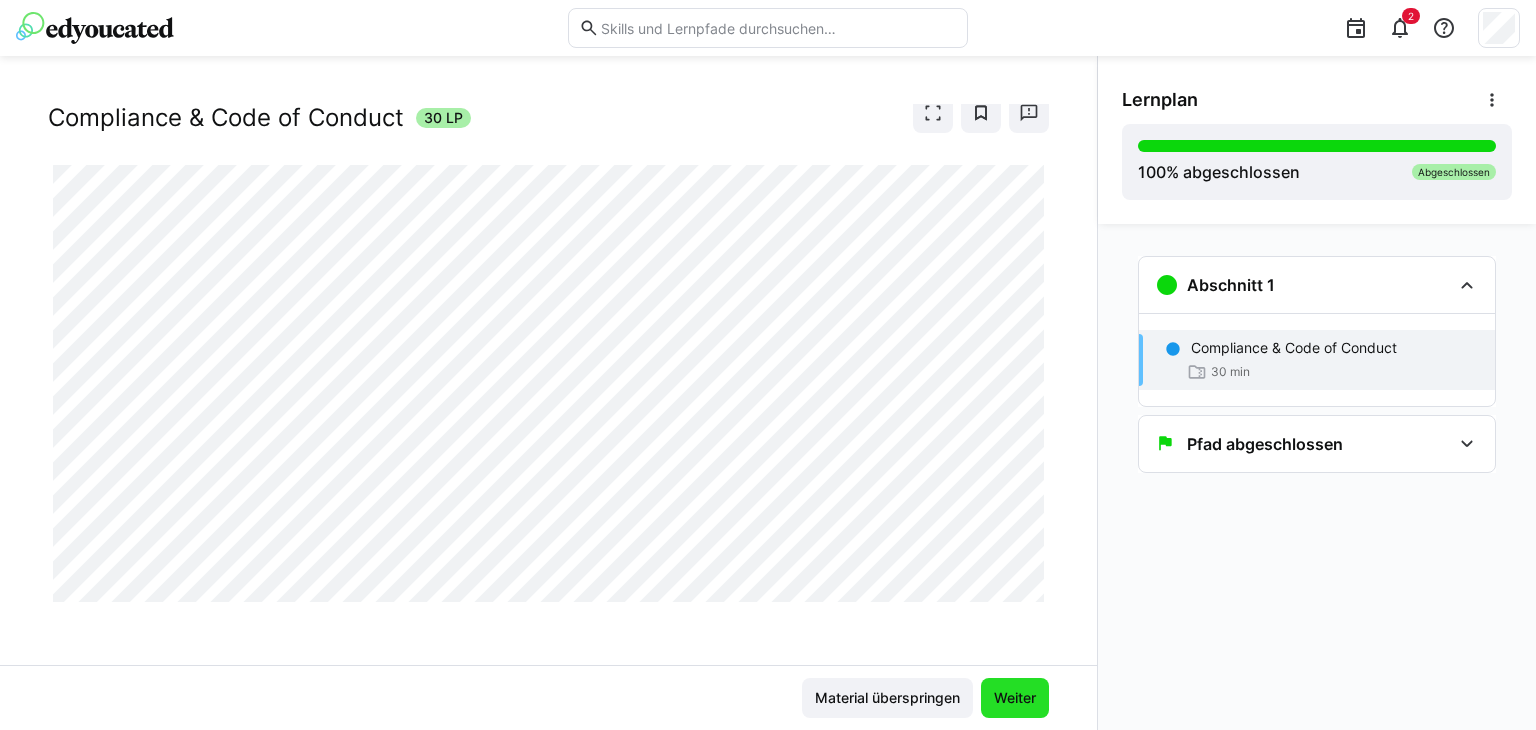 click on "Weiter" 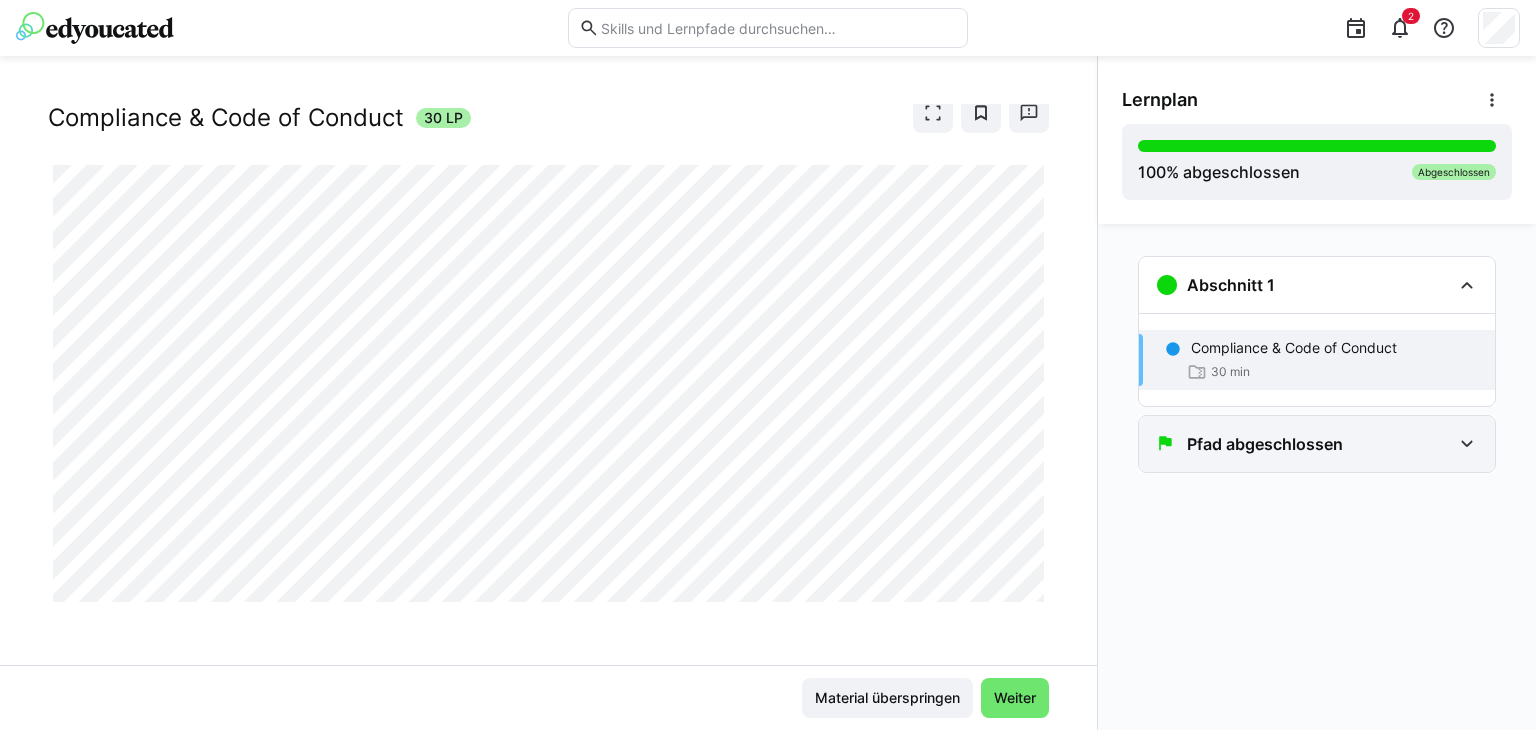 click on "Pfad abgeschlossen" 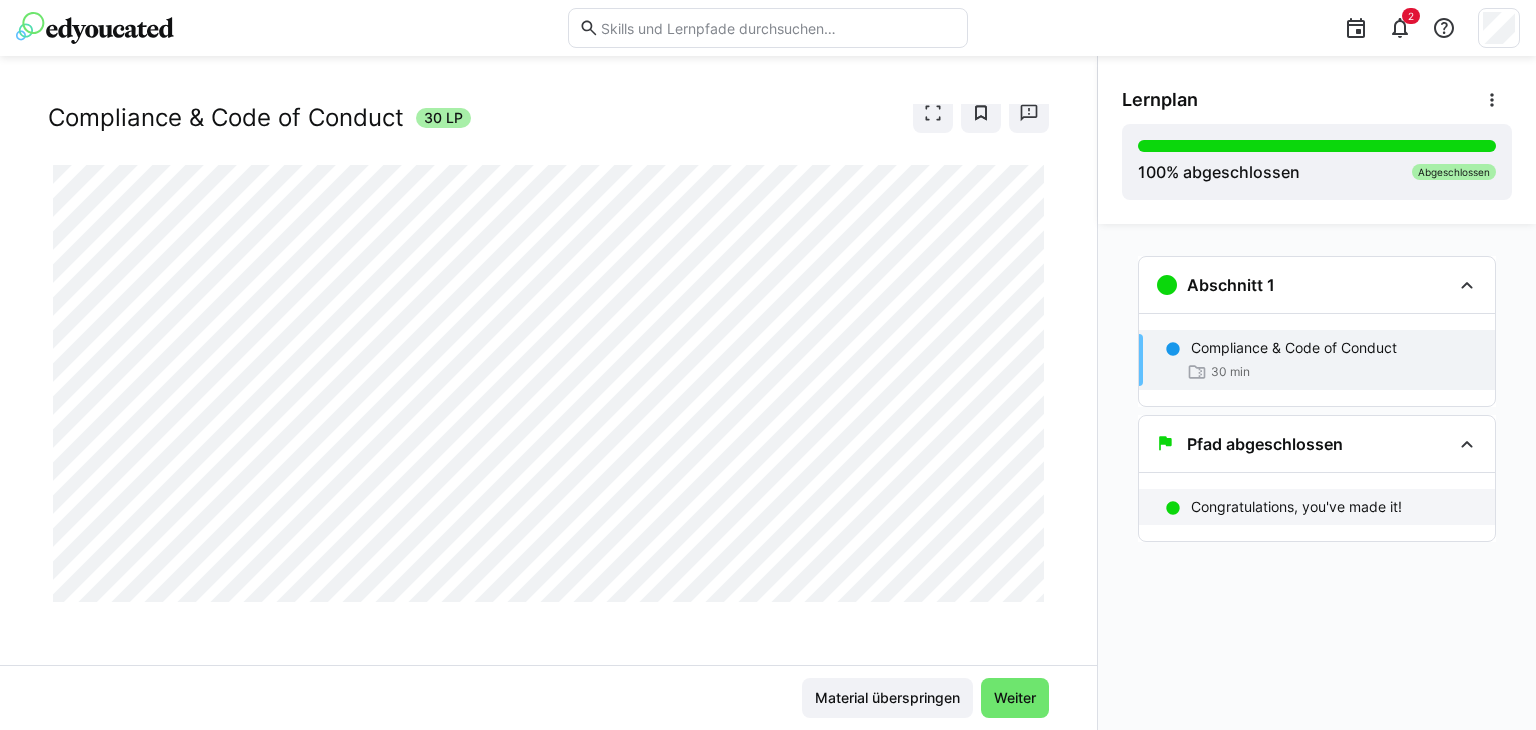 click on "Congratulations, you've made it!" 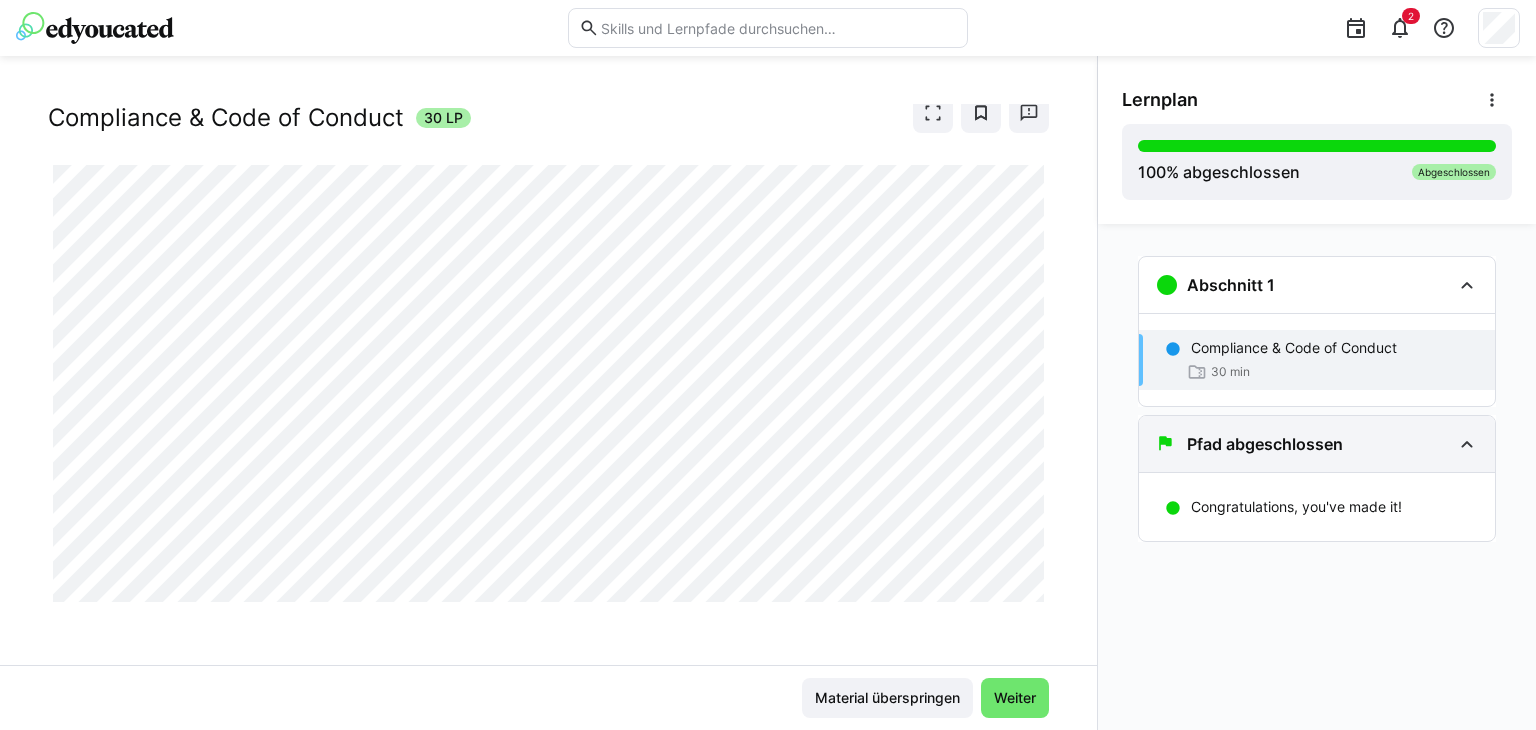click on "Pfad abgeschlossen" 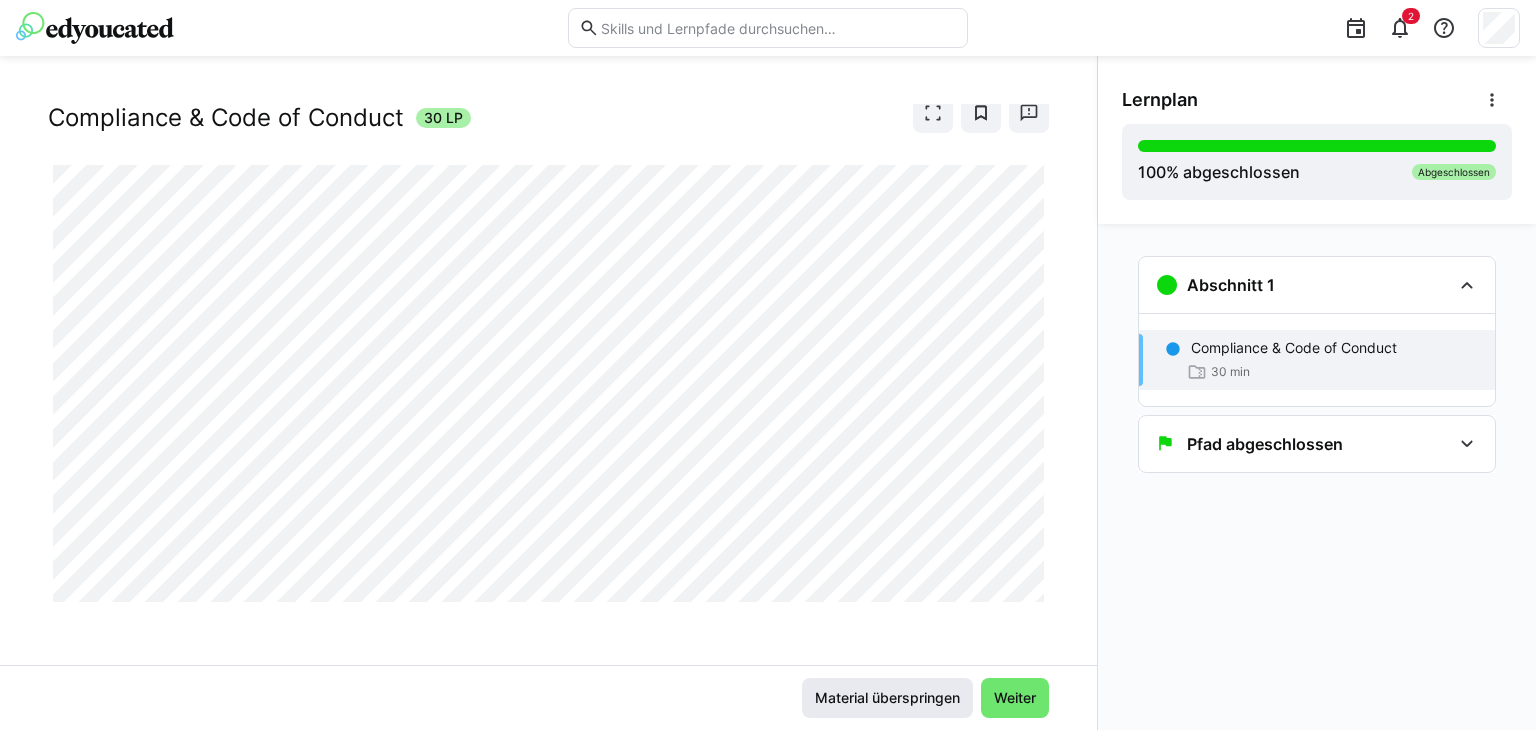 click on "Material überspringen" 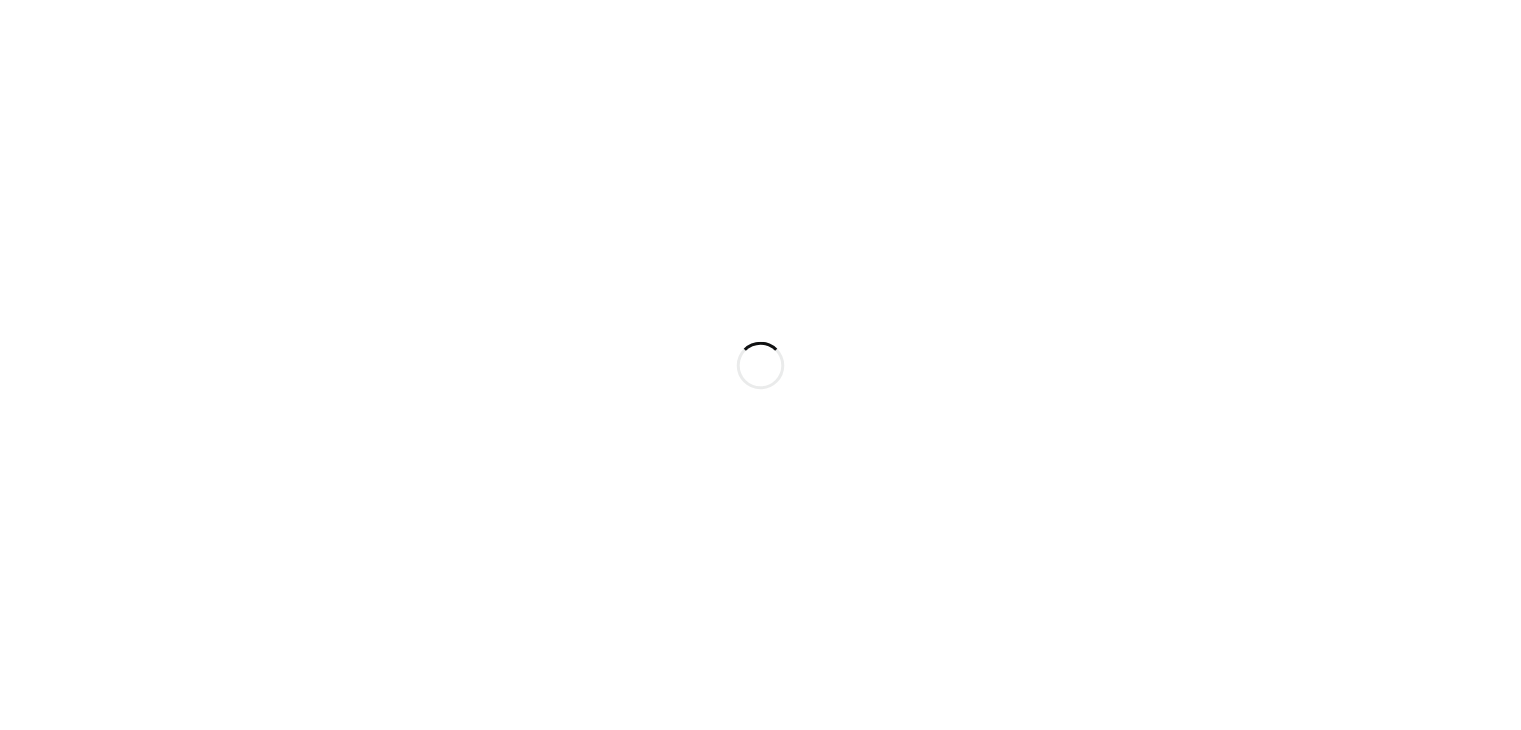 scroll, scrollTop: 0, scrollLeft: 0, axis: both 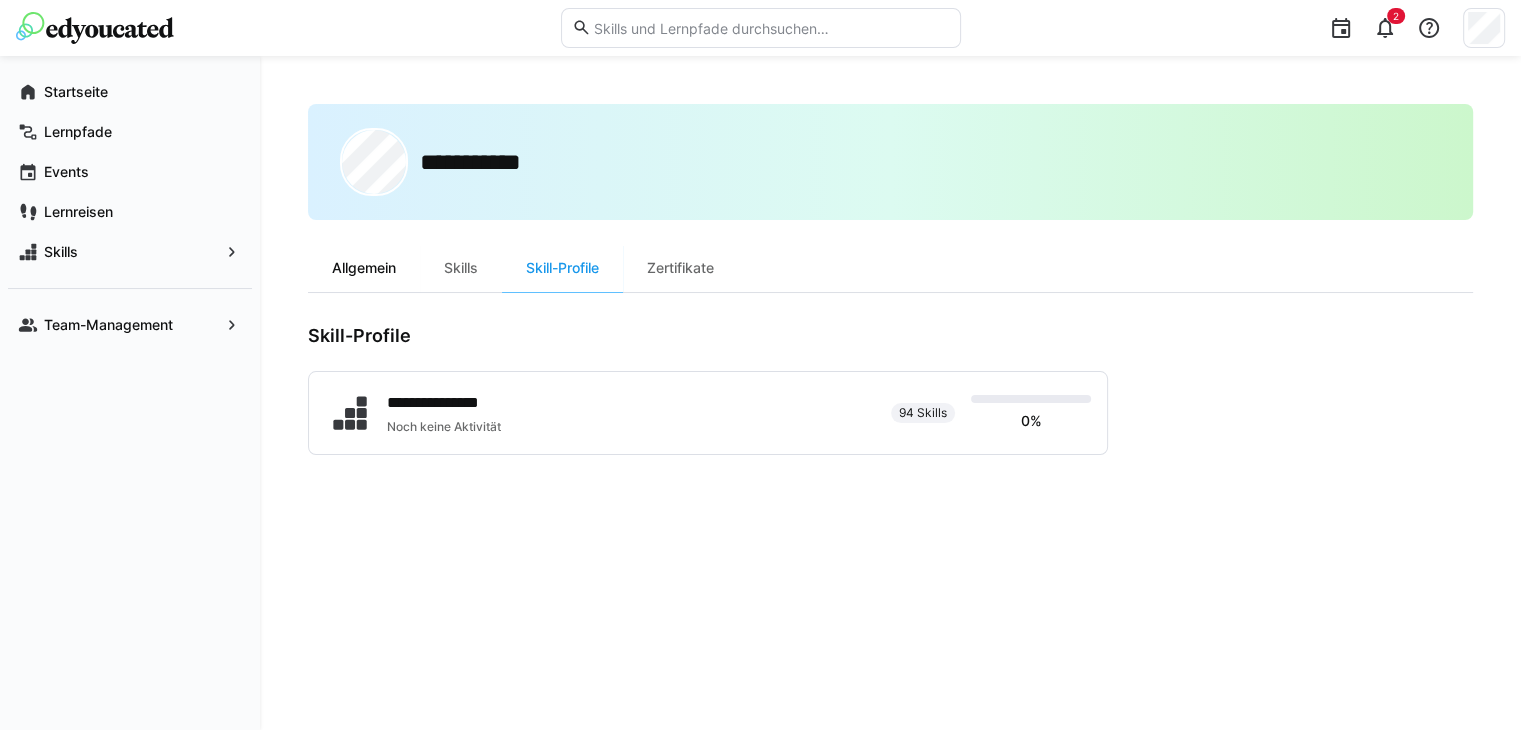 click on "Allgemein" 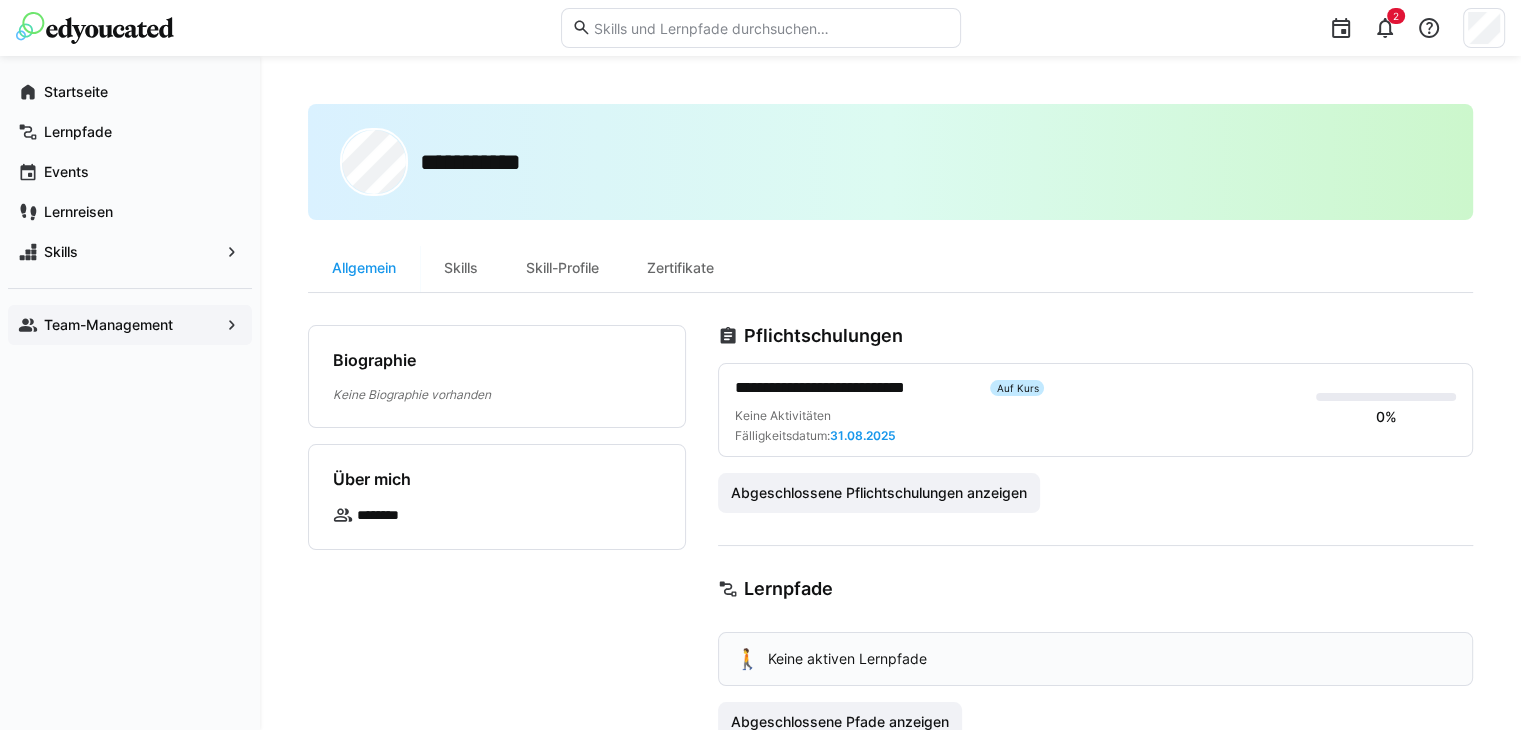 click on "Team-Management" 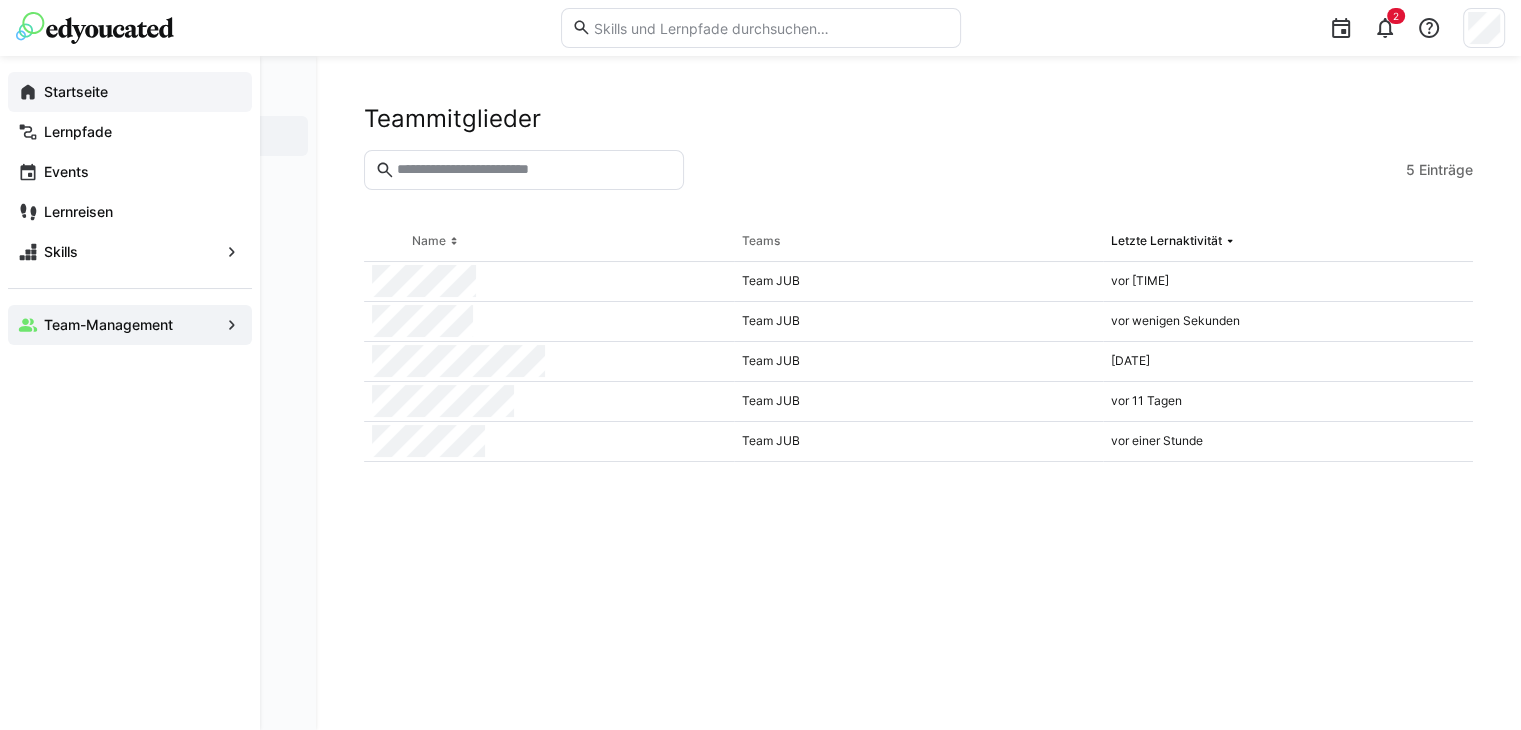 click on "Startseite" 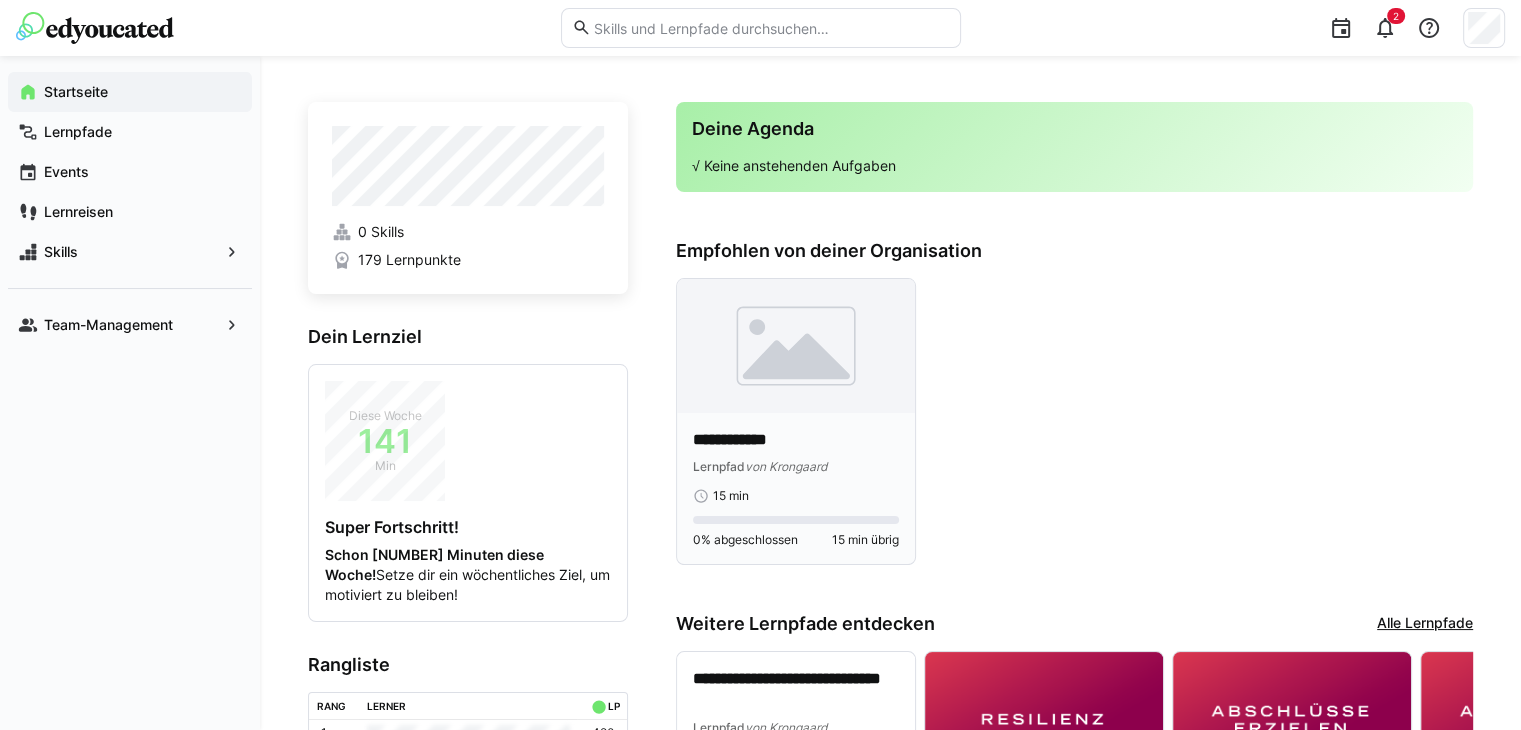 scroll, scrollTop: 0, scrollLeft: 0, axis: both 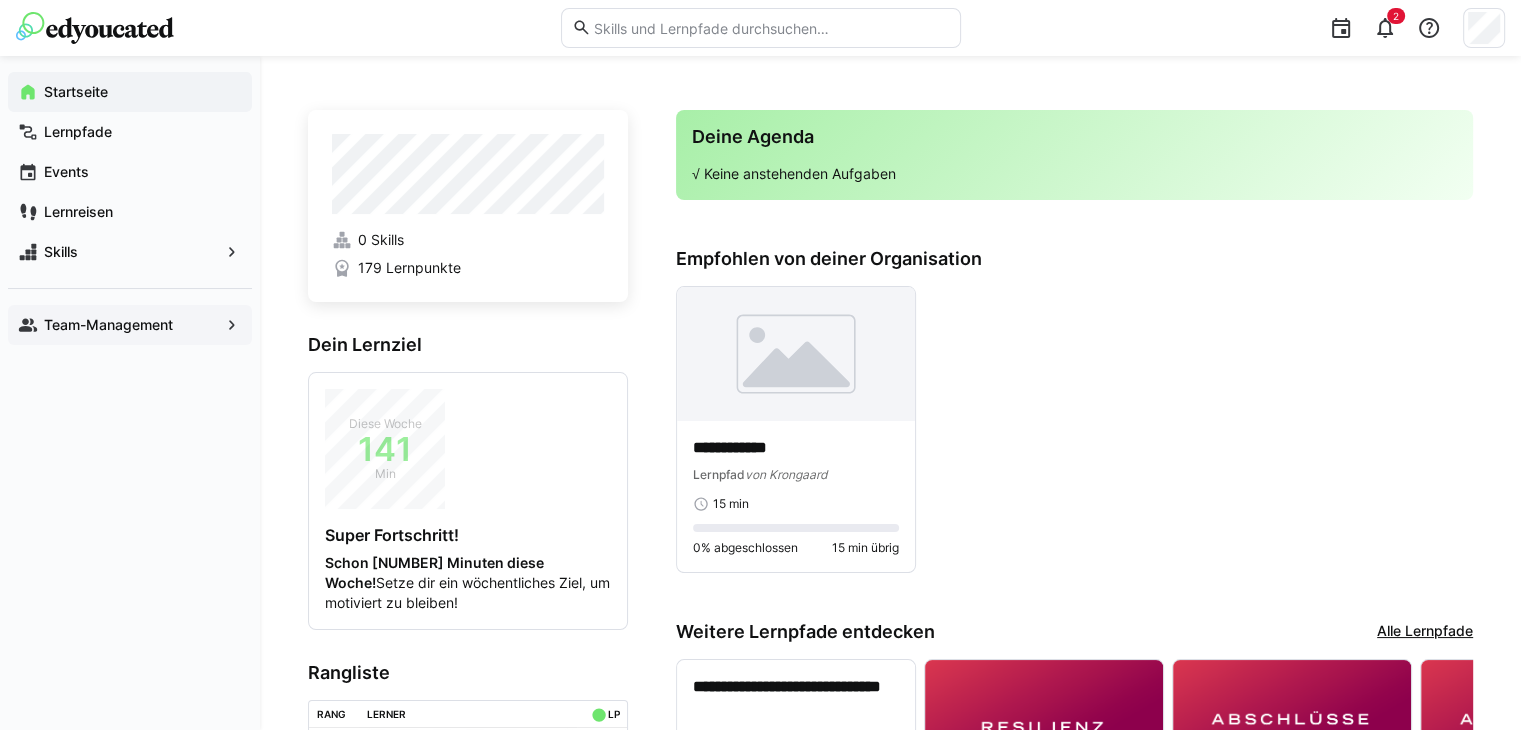 click on "Team-Management" 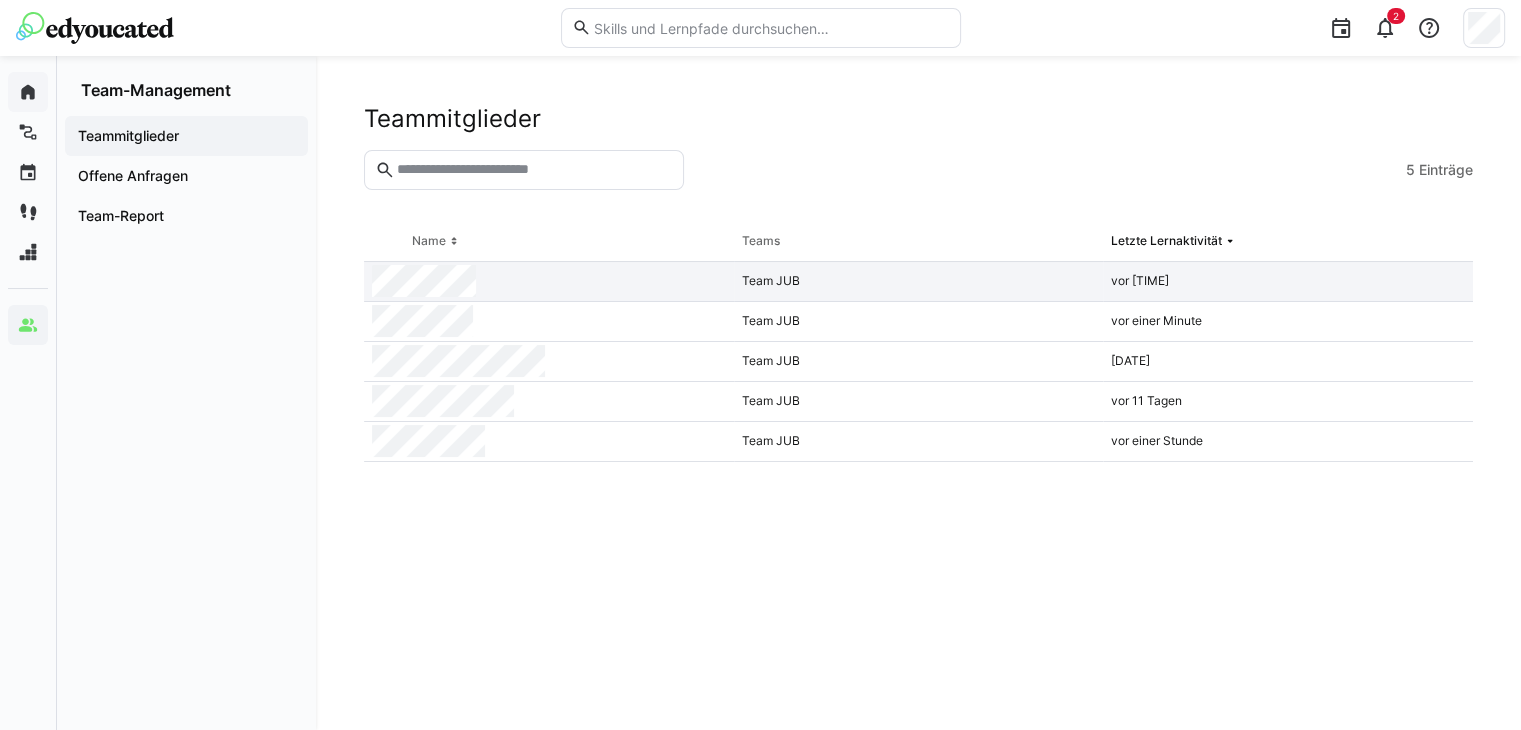 click 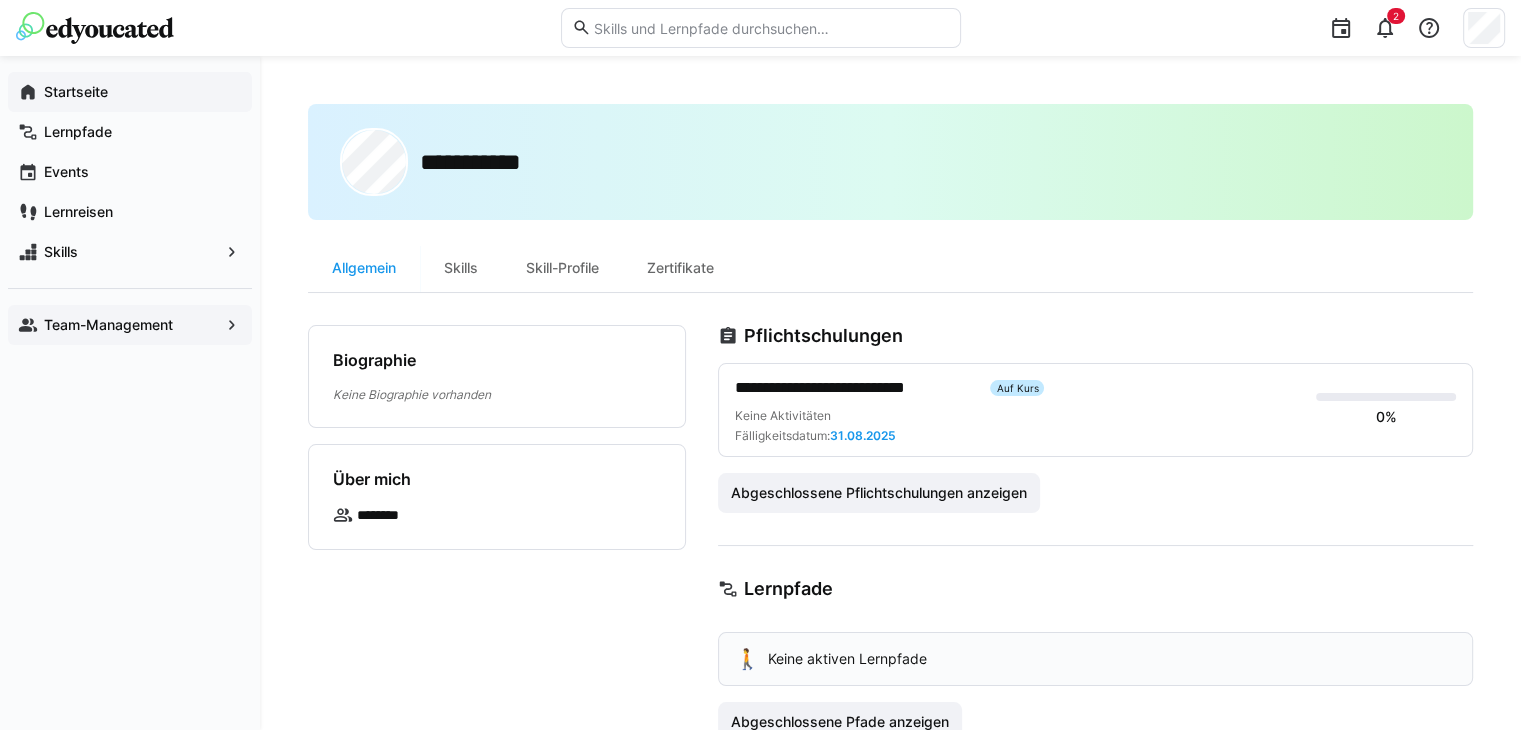 click on "Team-Management" 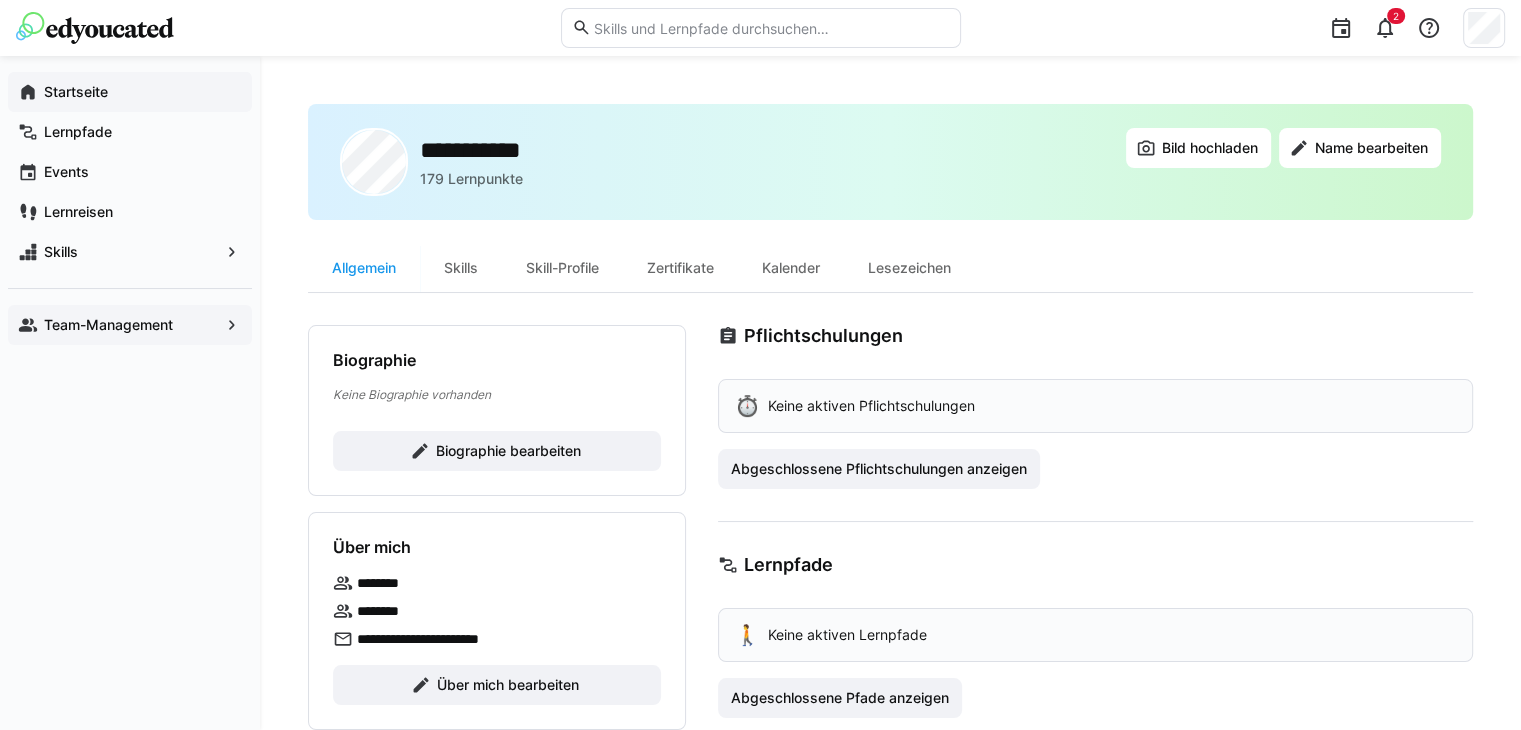 click on "Team-Management" 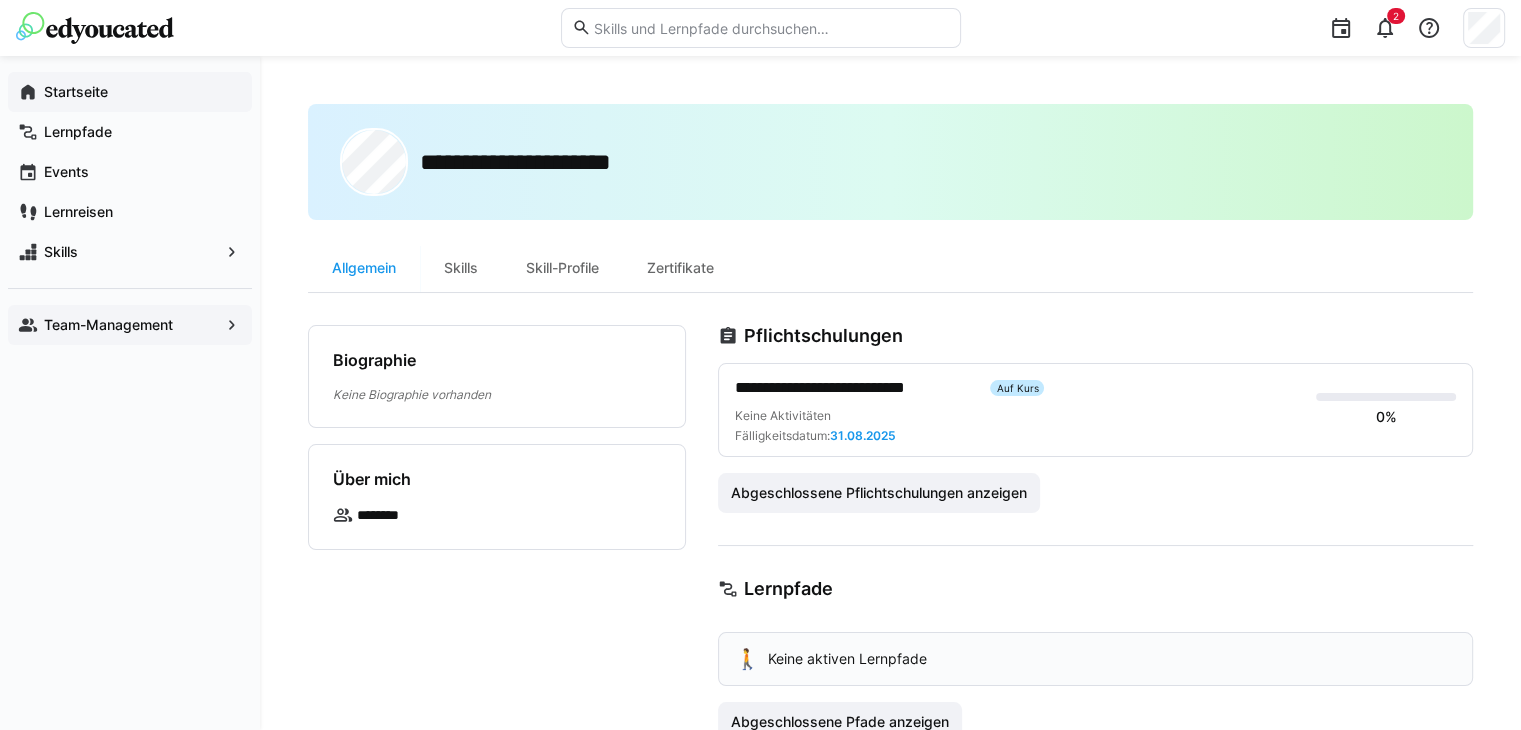 click on "Team-Management" 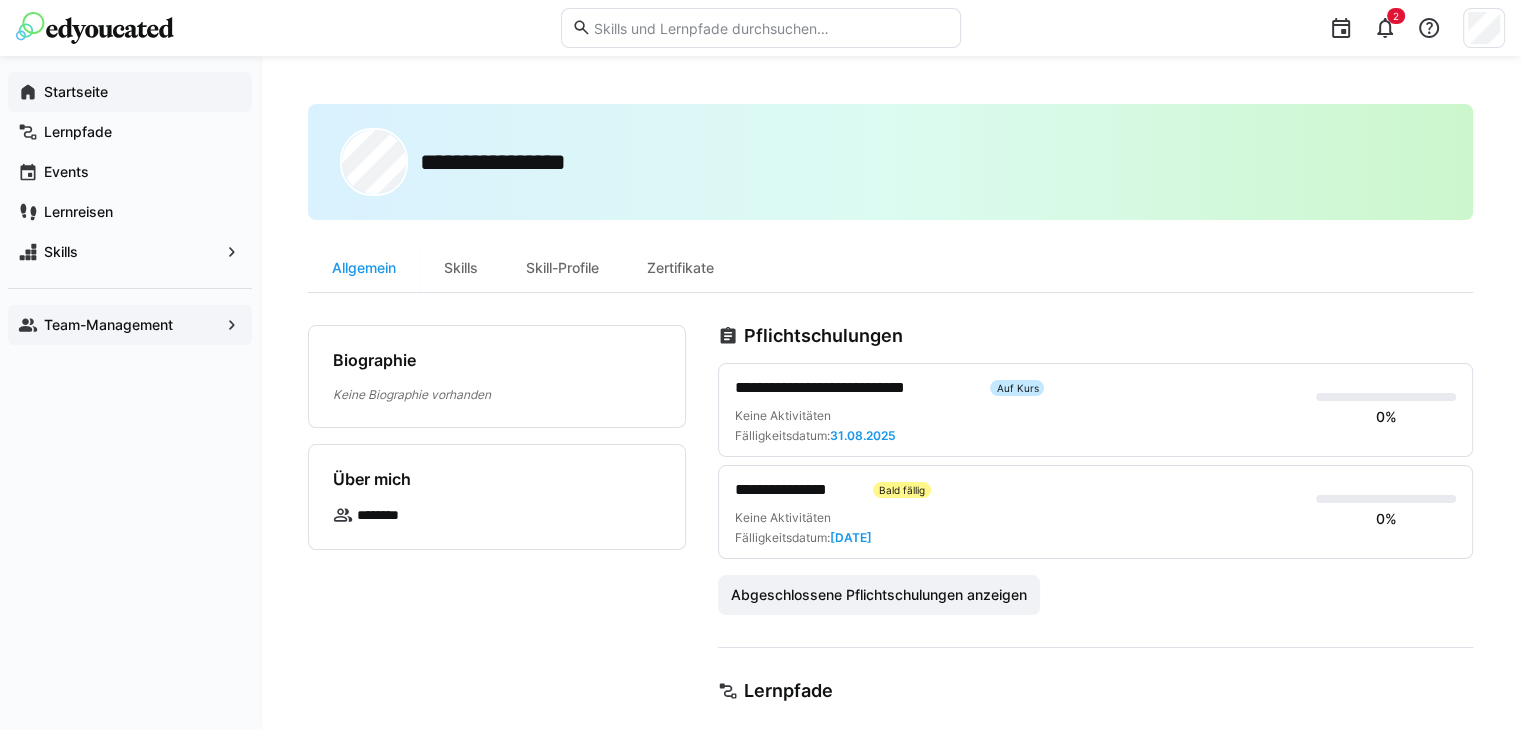 click on "Startseite" 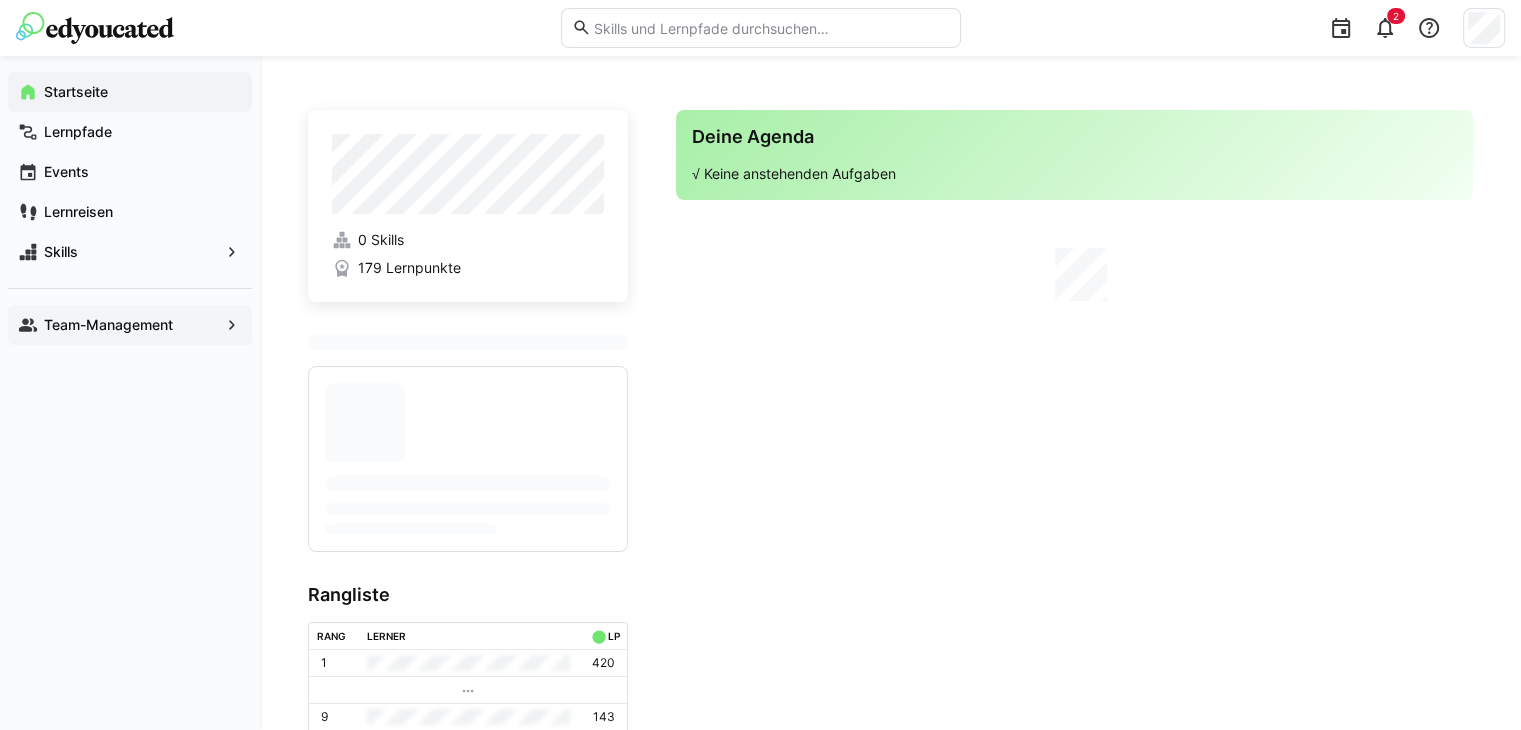 click on "Team-Management" 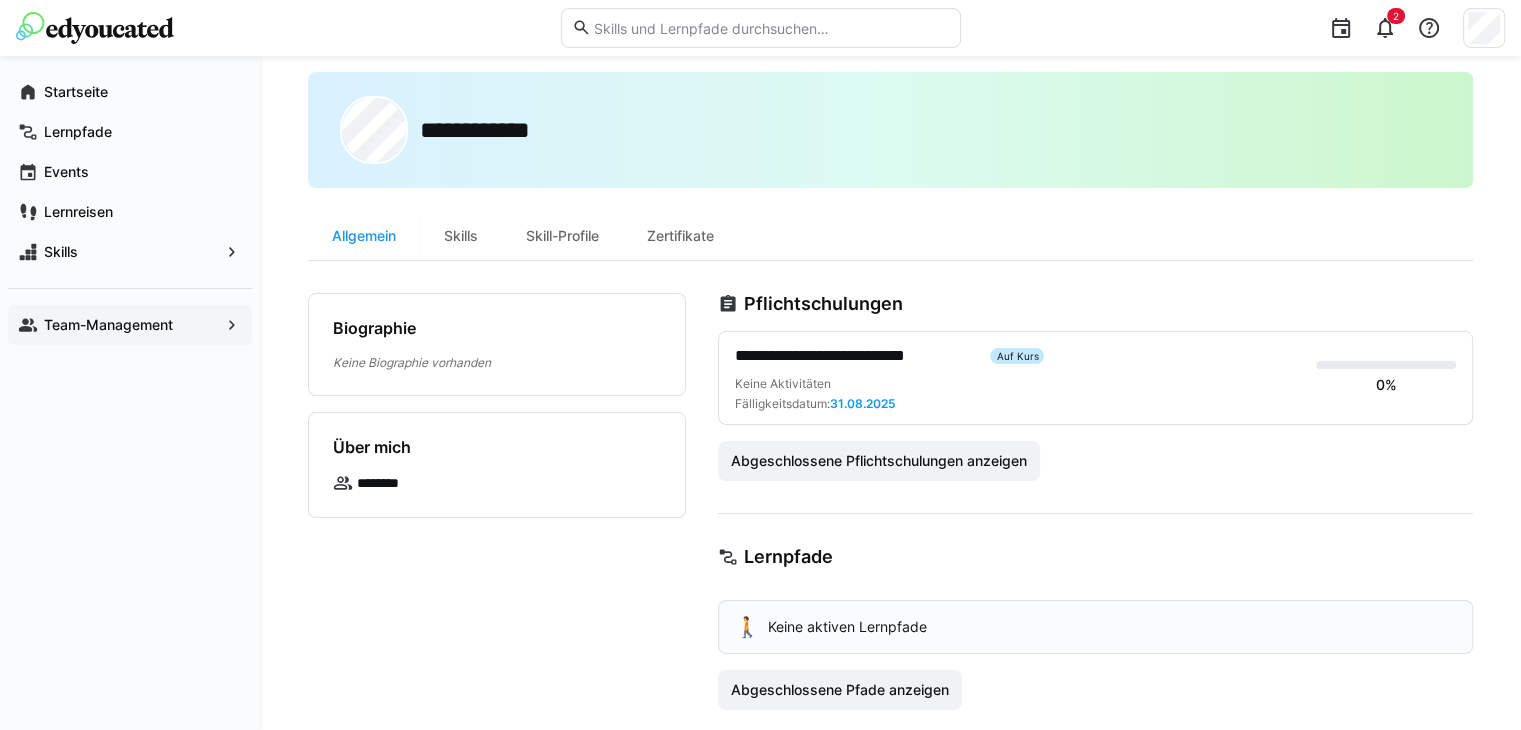 scroll, scrollTop: 0, scrollLeft: 0, axis: both 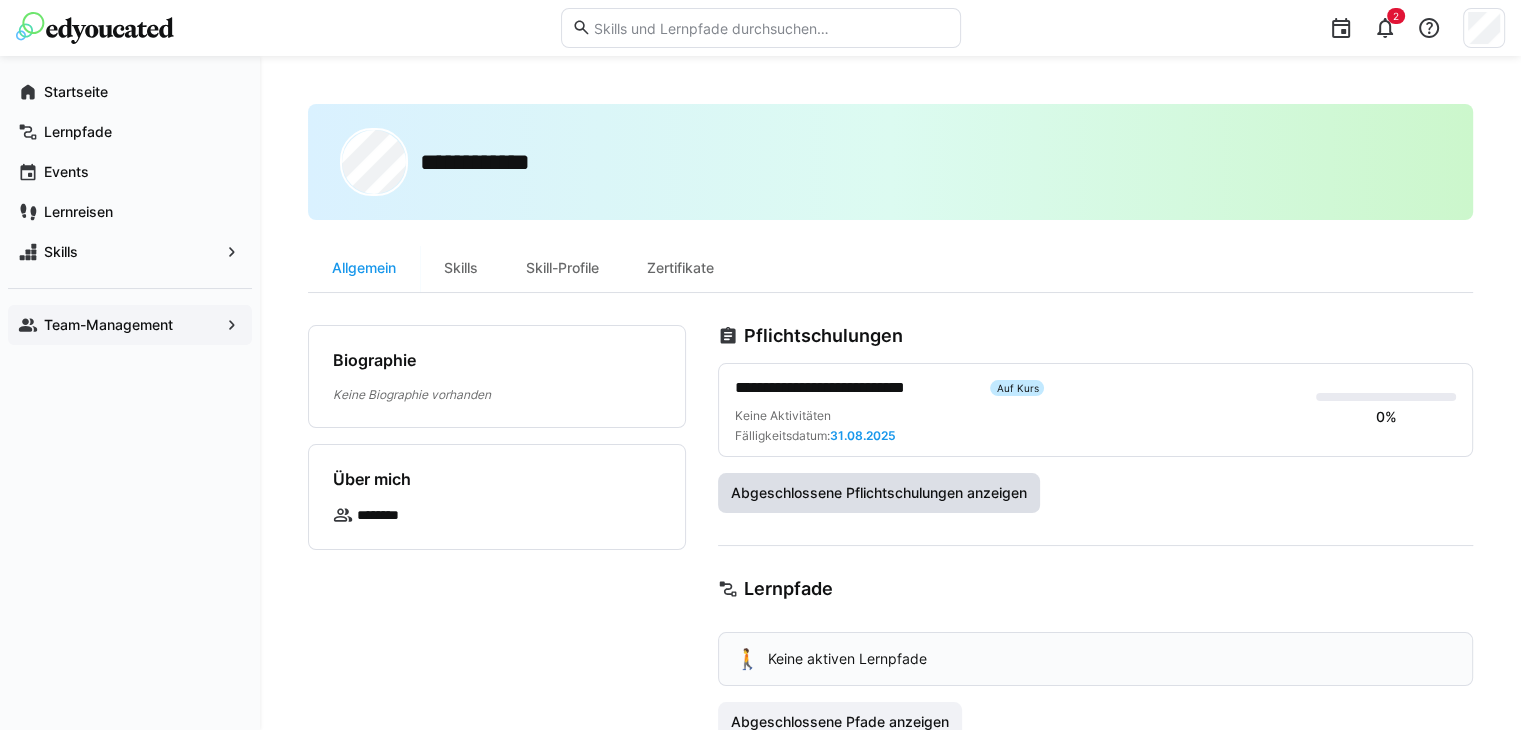 click on "Abgeschlossene Pflichtschulungen anzeigen" 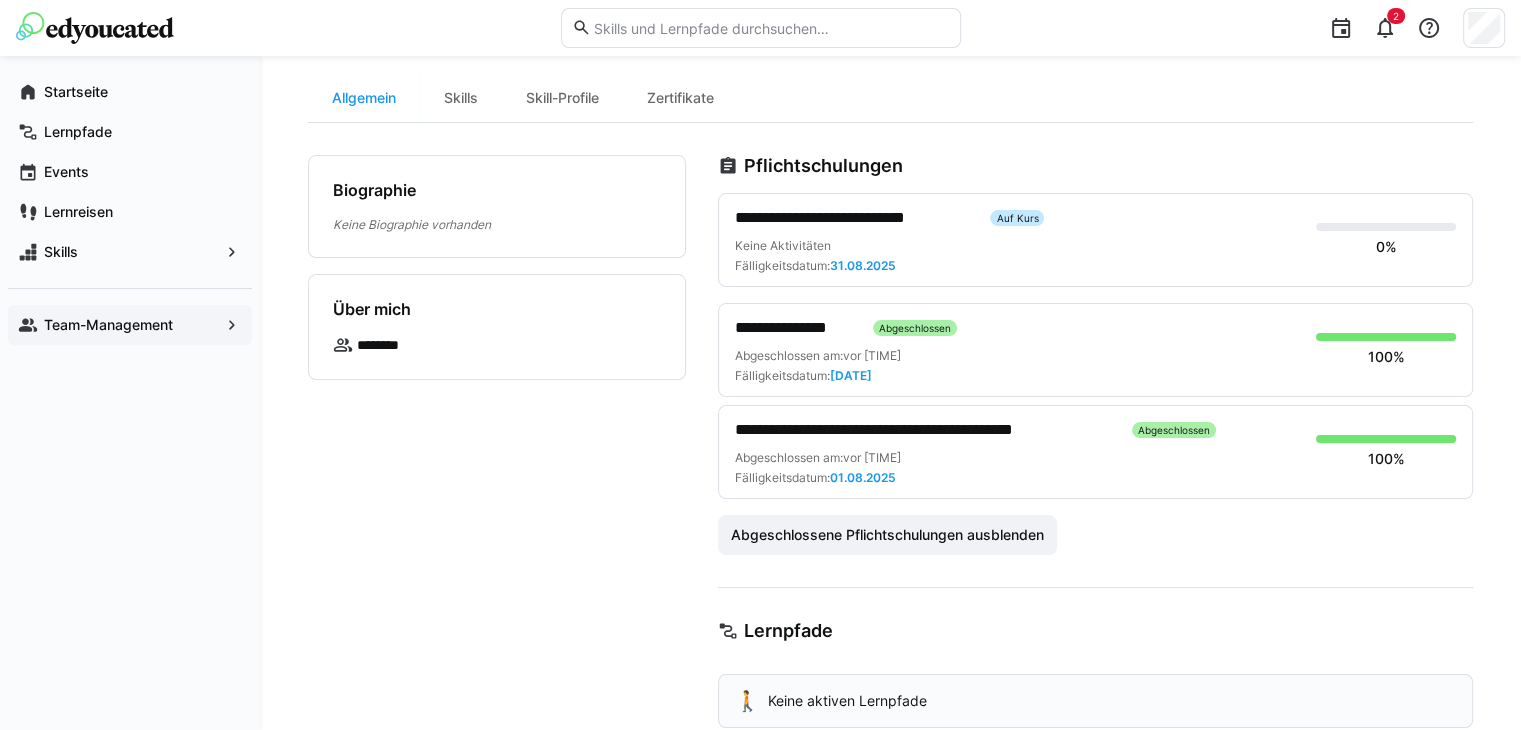 scroll, scrollTop: 0, scrollLeft: 0, axis: both 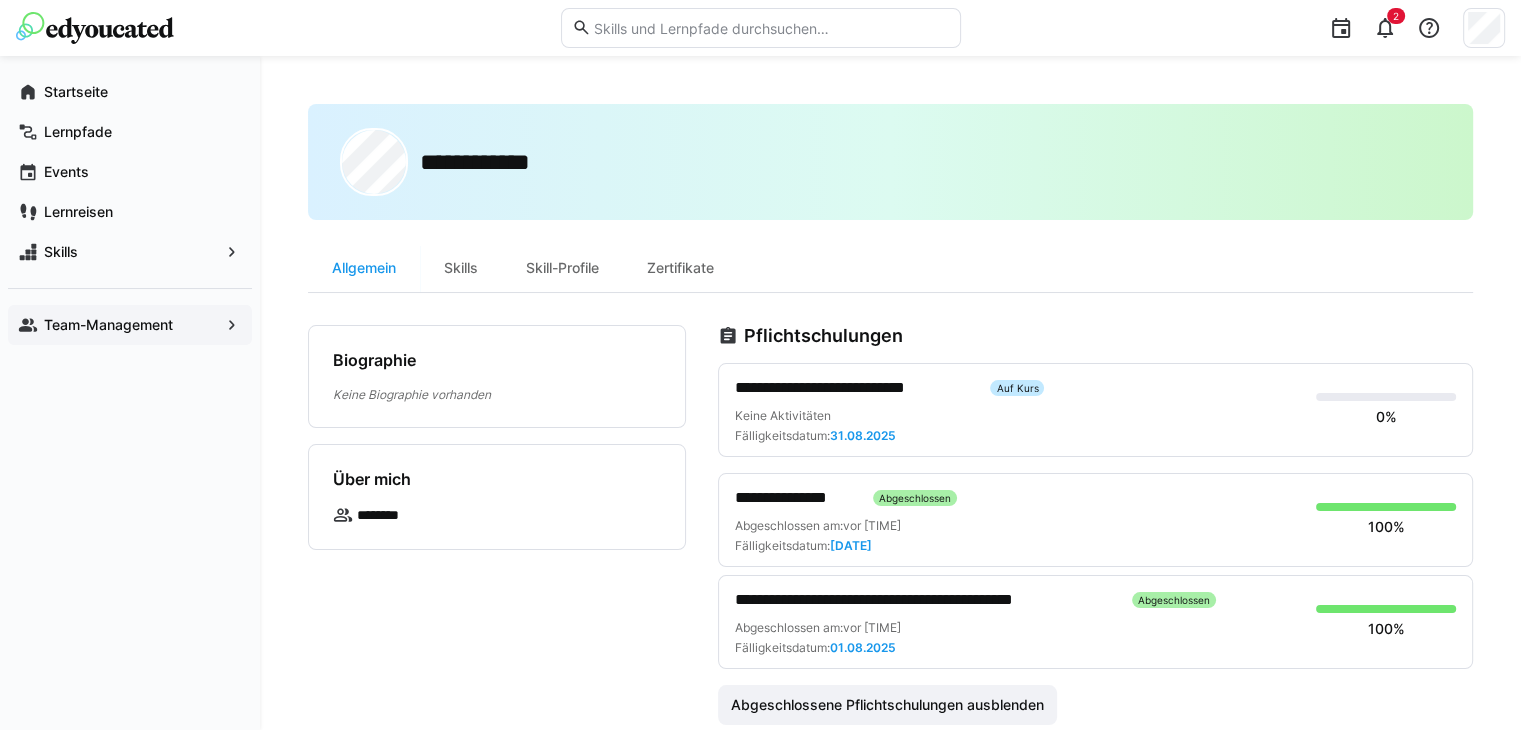 click 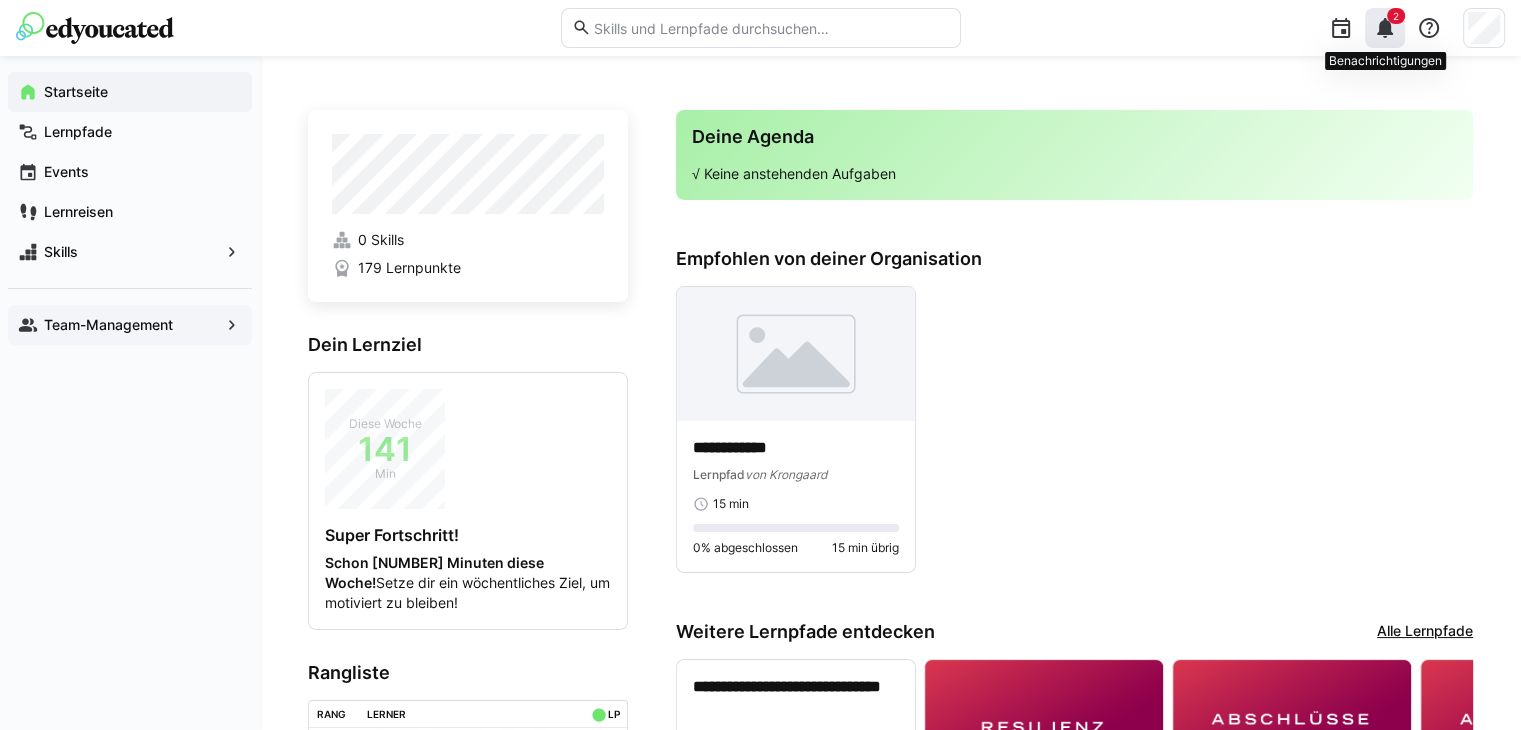 click on "2" 